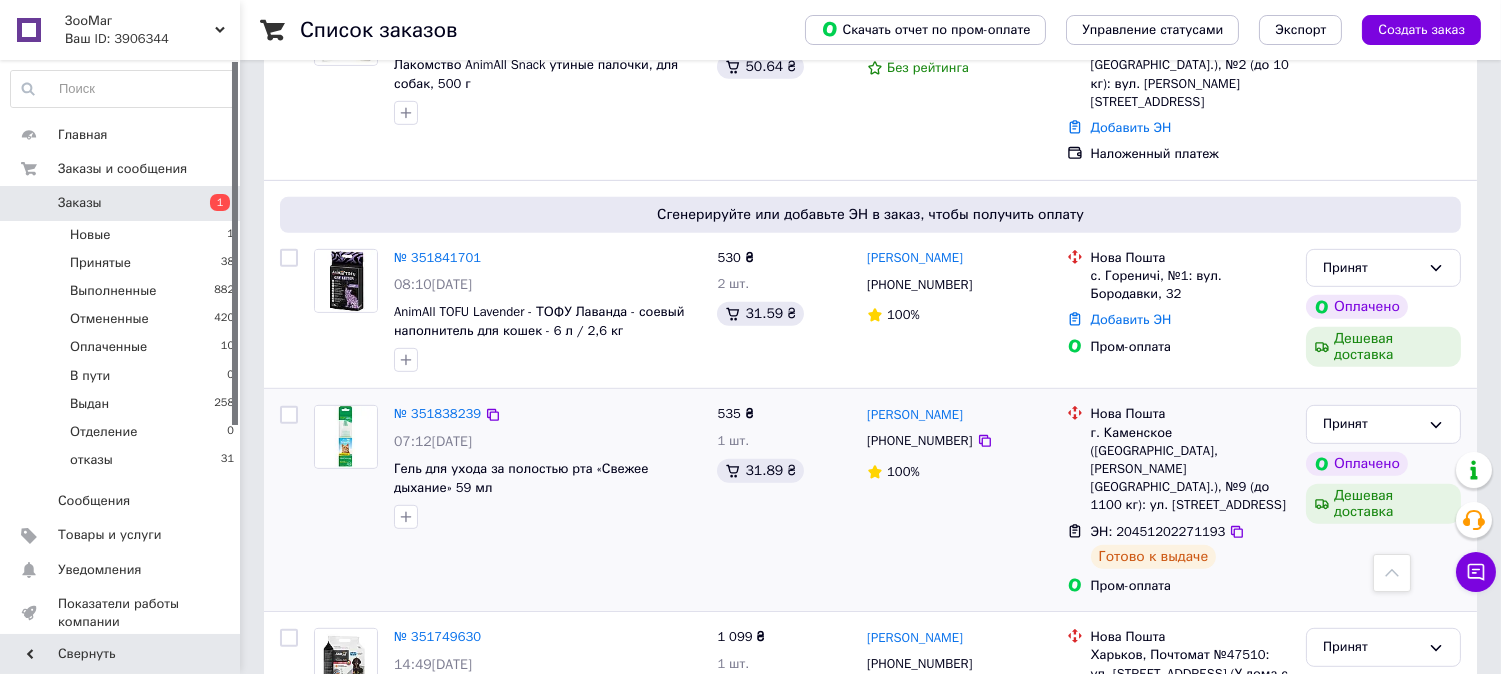 scroll, scrollTop: 1880, scrollLeft: 0, axis: vertical 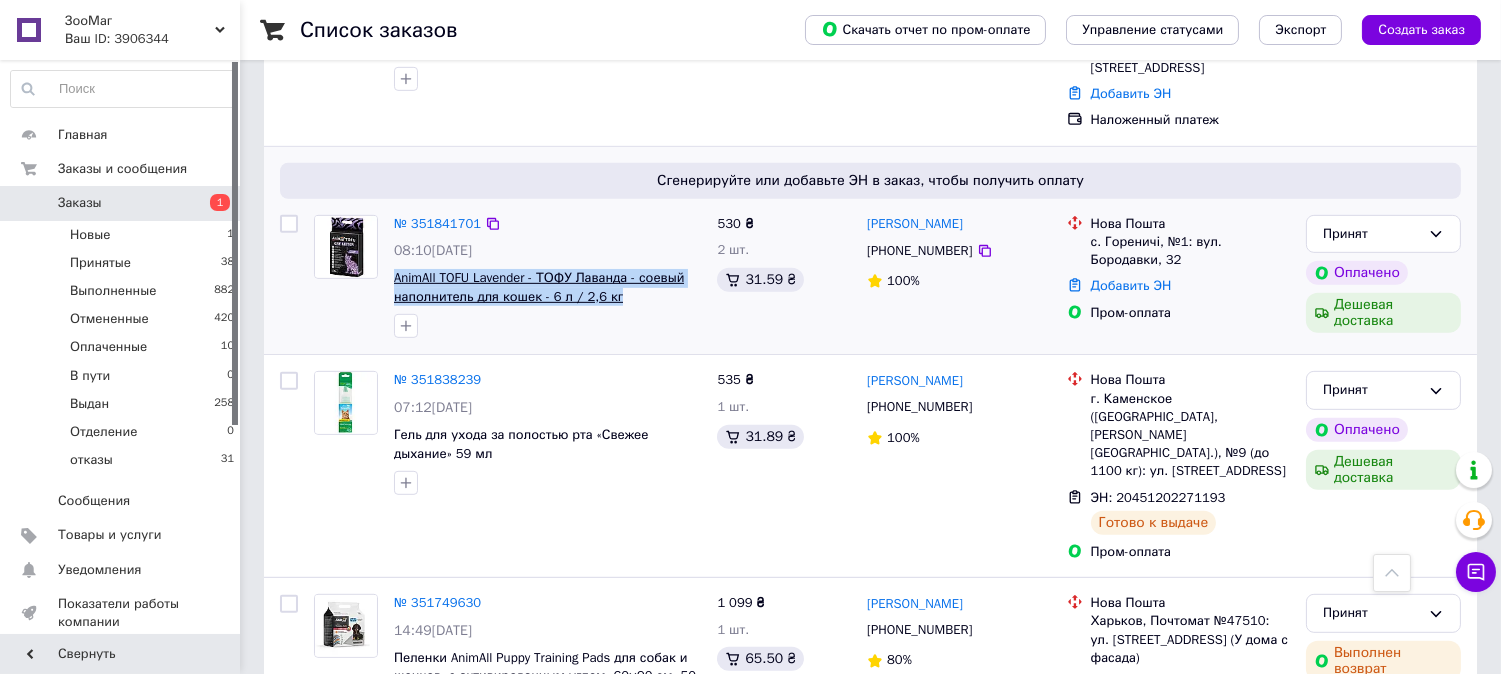 drag, startPoint x: 634, startPoint y: 215, endPoint x: 393, endPoint y: 187, distance: 242.62111 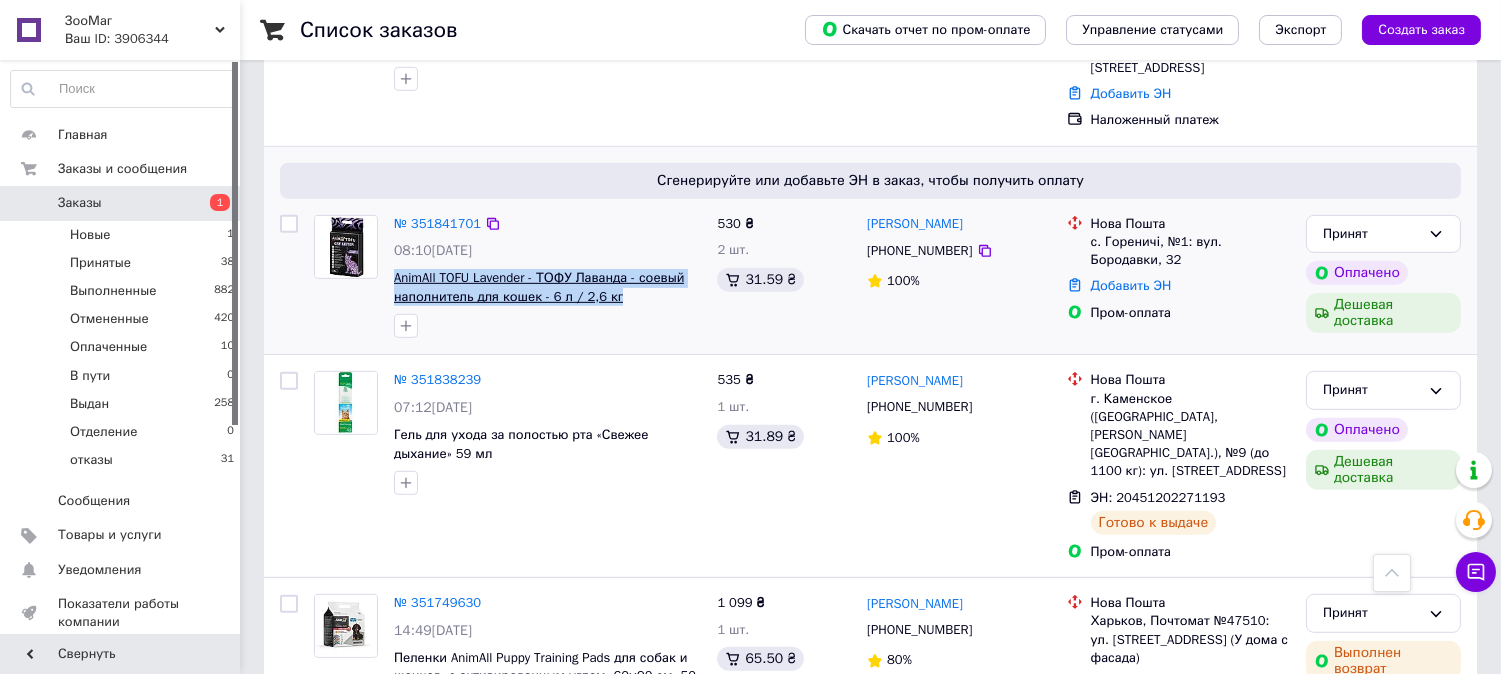 copy on "AnimAll TOFU Lavender - ТОФУ Лаванда - соевый наполнитель для кошек - 6 л / 2,6 кг" 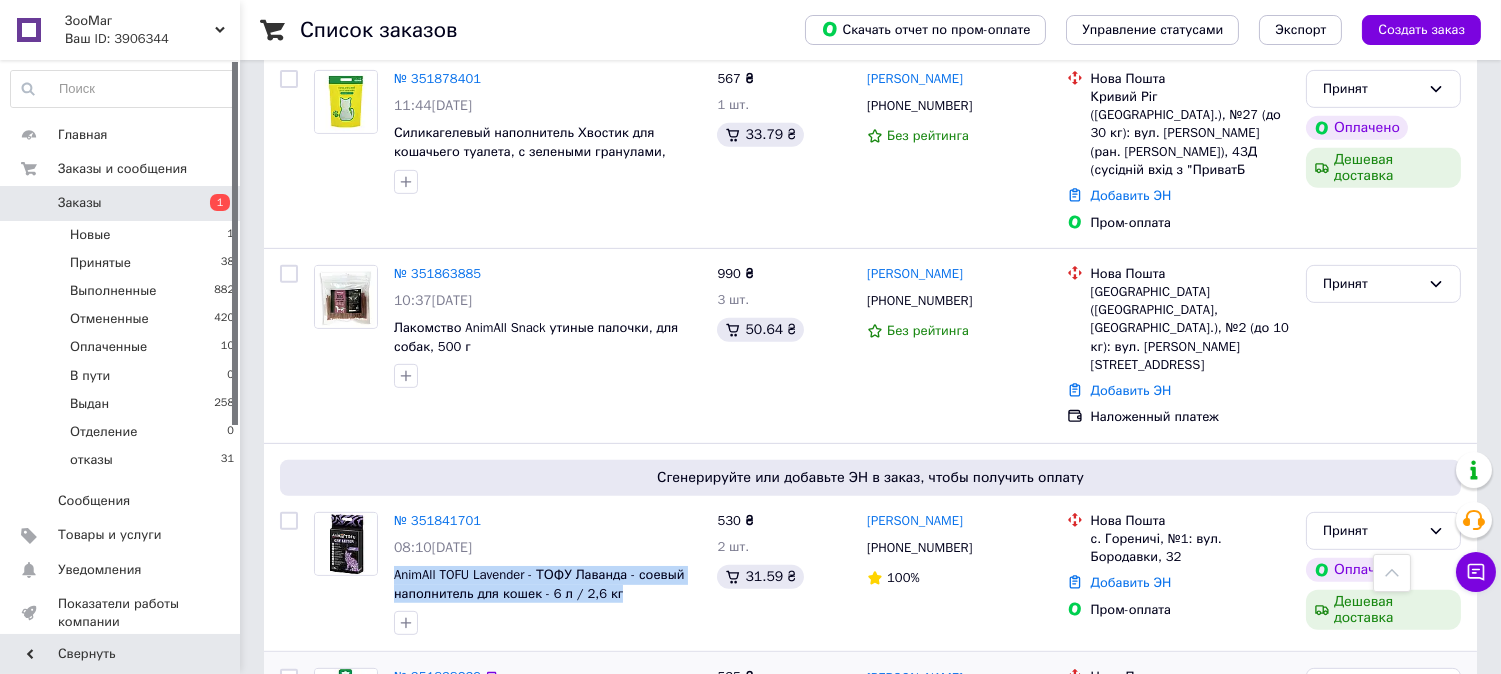 scroll, scrollTop: 1546, scrollLeft: 0, axis: vertical 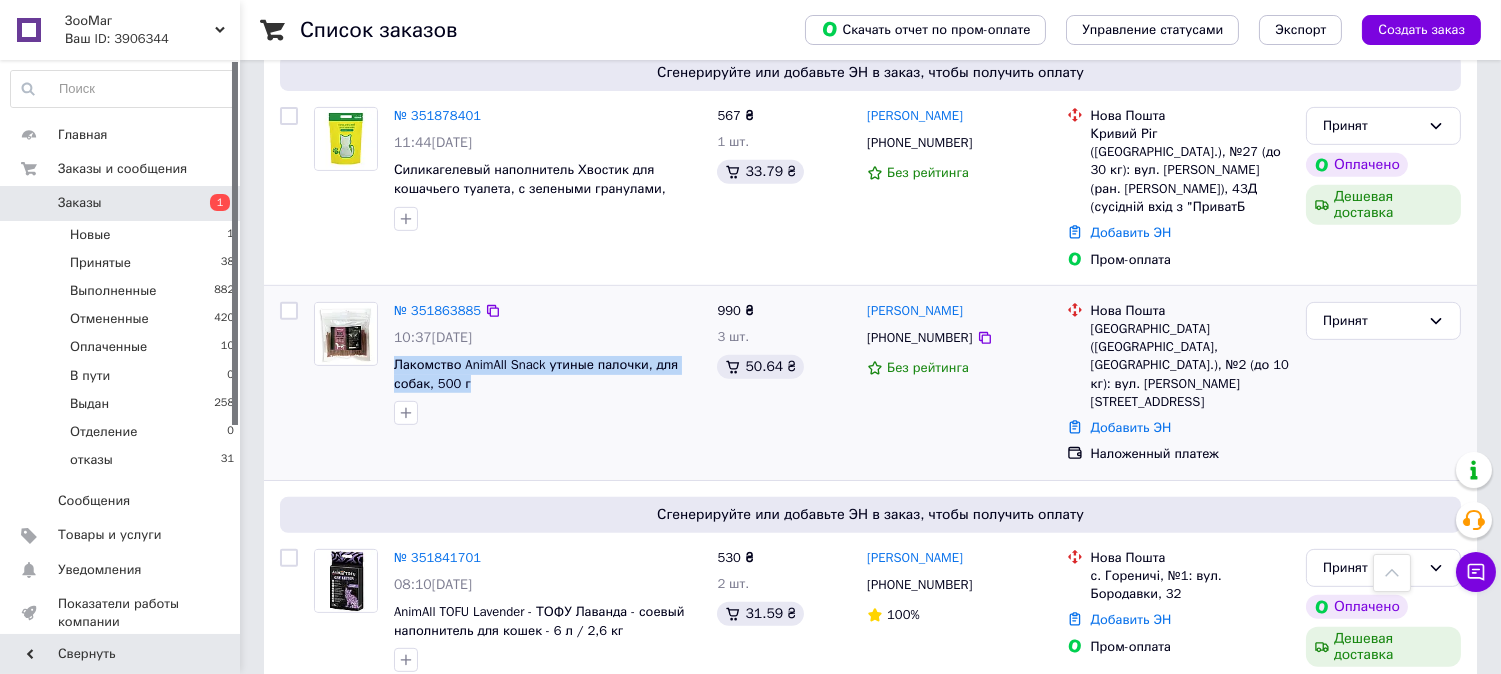 drag, startPoint x: 472, startPoint y: 334, endPoint x: 392, endPoint y: 318, distance: 81.58431 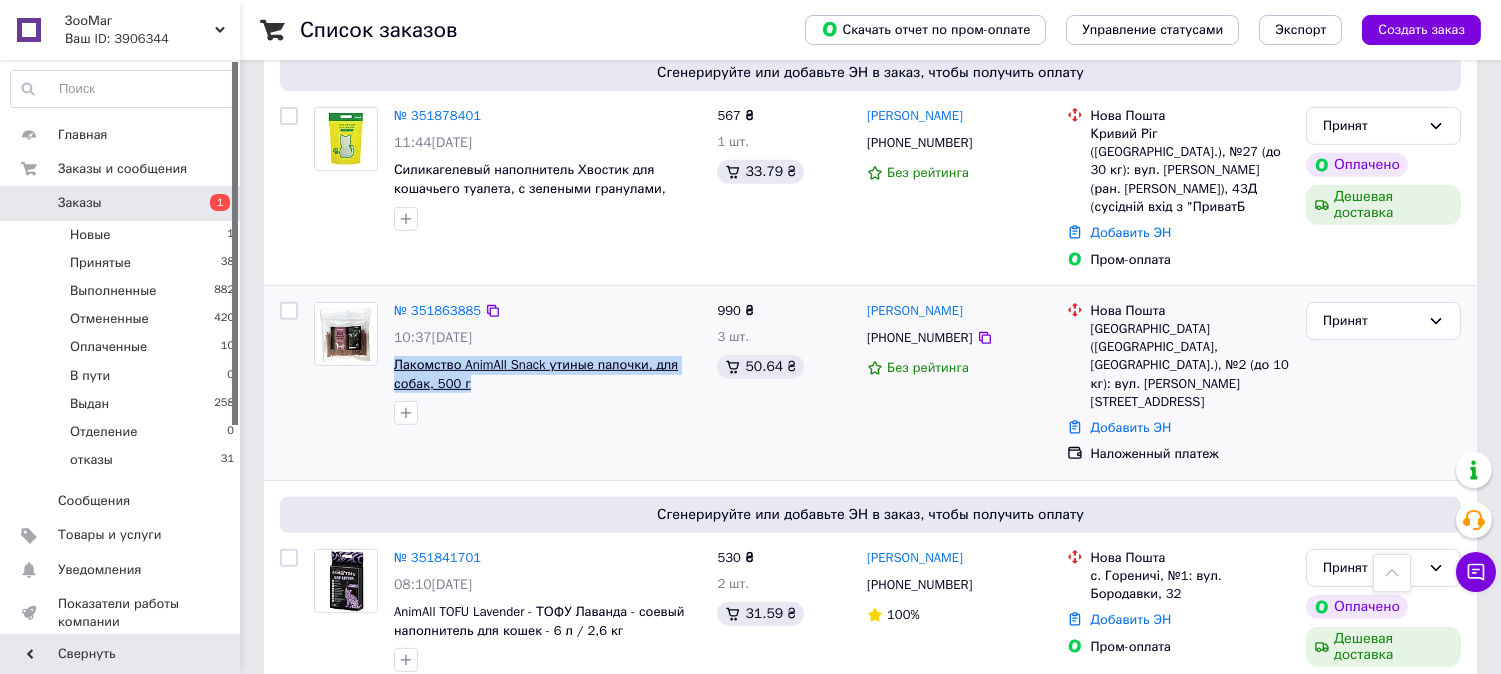 copy on "Лакомство AnimAll Snack утиные палочки, для собак, 500 г" 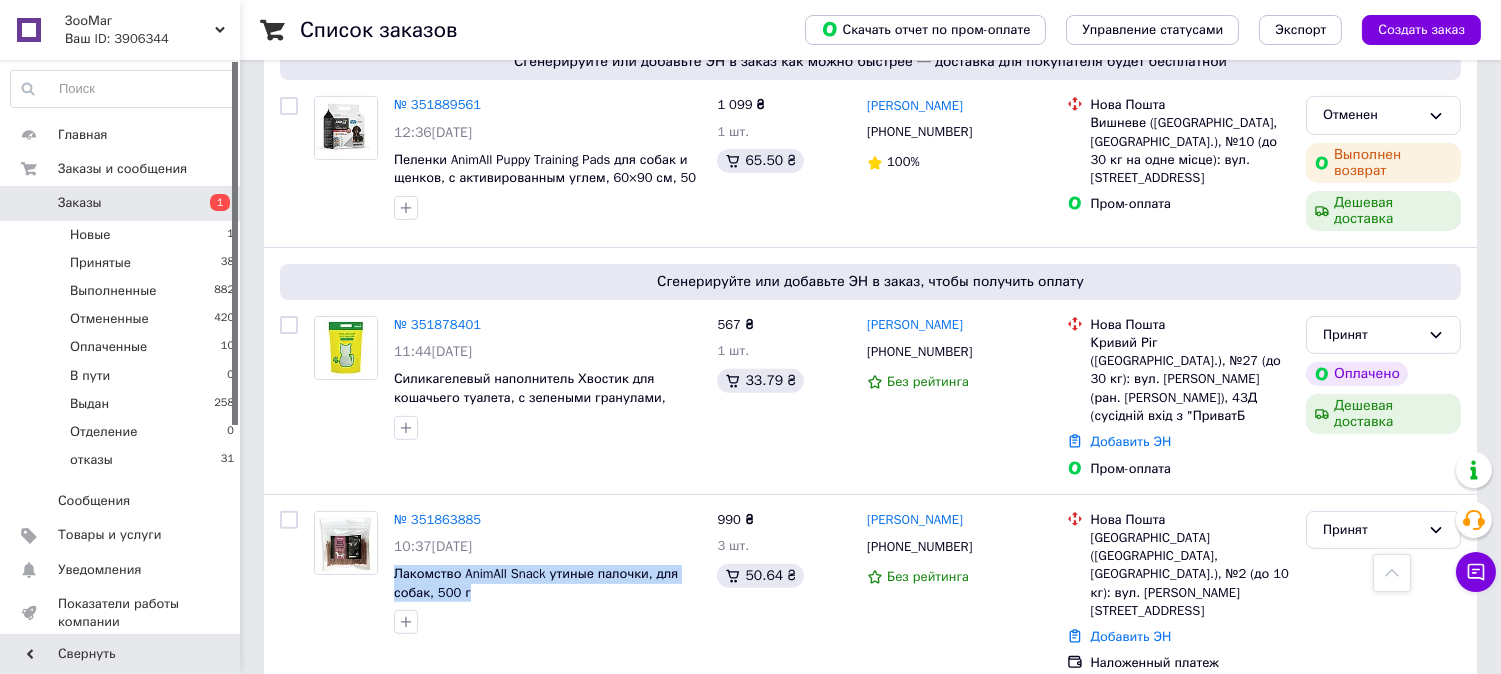 scroll, scrollTop: 1324, scrollLeft: 0, axis: vertical 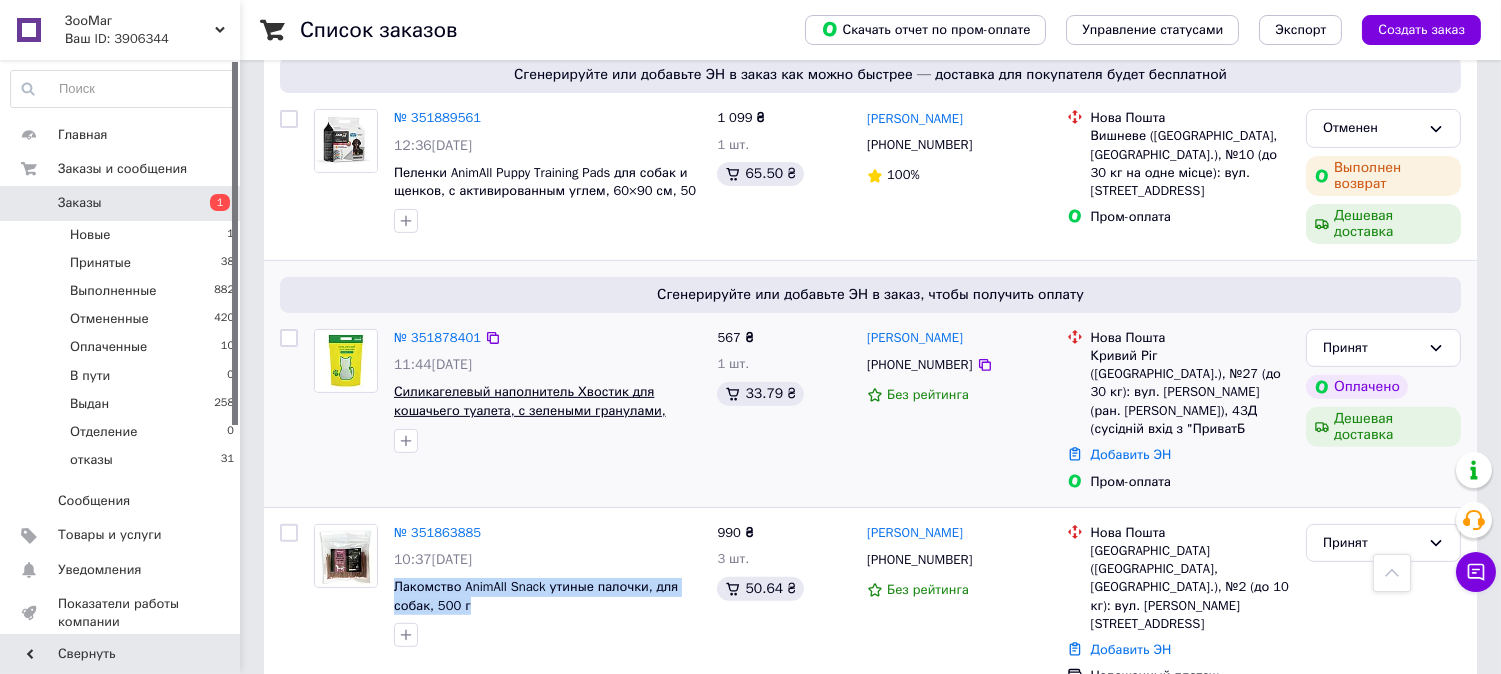 click on "Силикагелевый наполнитель Хвостик для кошачьего туалета, с зелеными гранулами, мелкая фракция, 15 л" at bounding box center [530, 410] 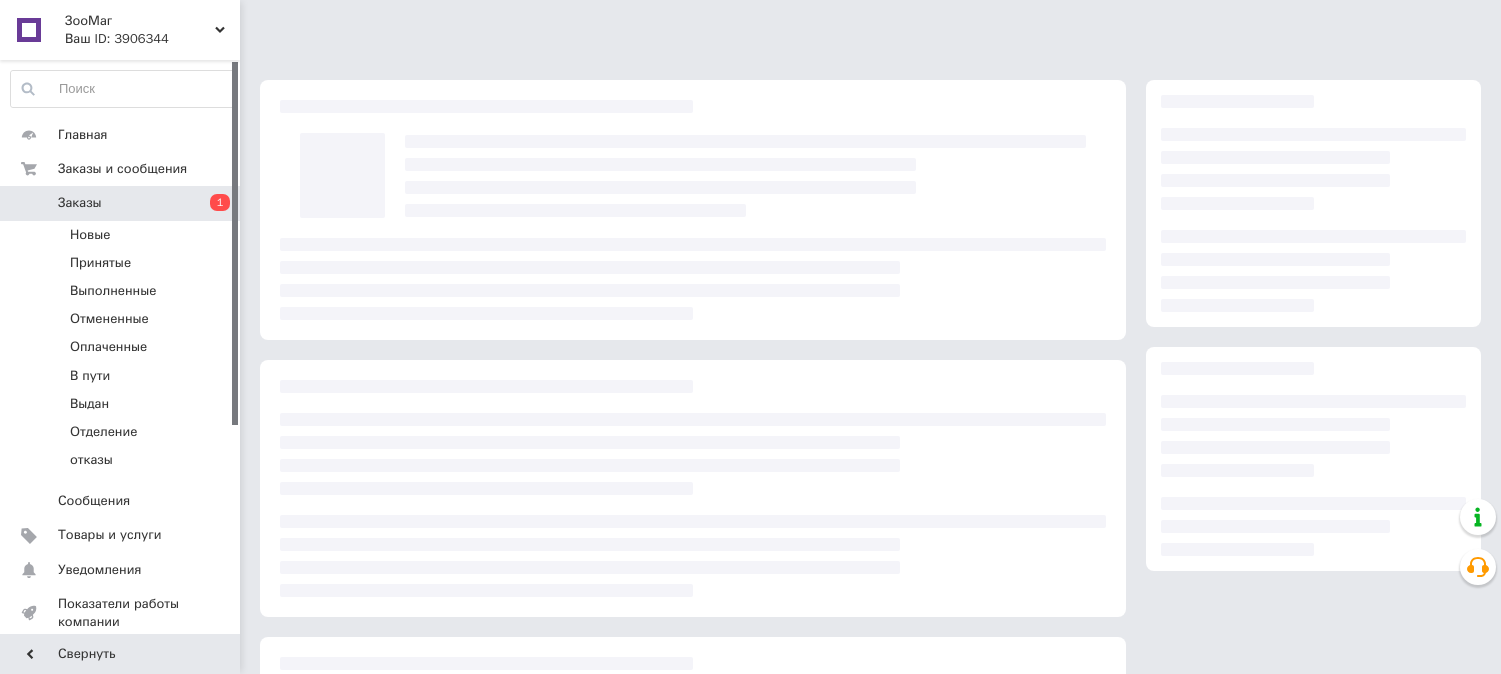 scroll, scrollTop: 0, scrollLeft: 0, axis: both 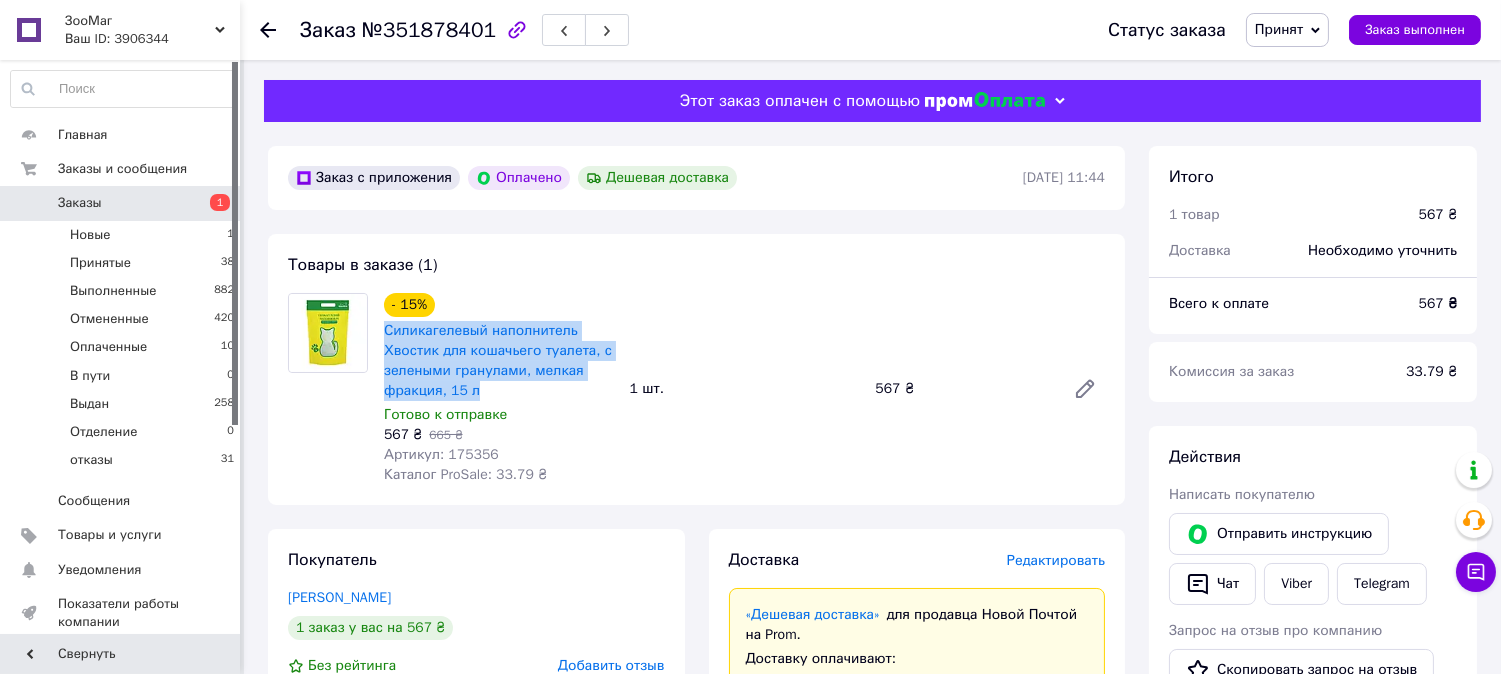 drag, startPoint x: 438, startPoint y: 362, endPoint x: 380, endPoint y: 337, distance: 63.15853 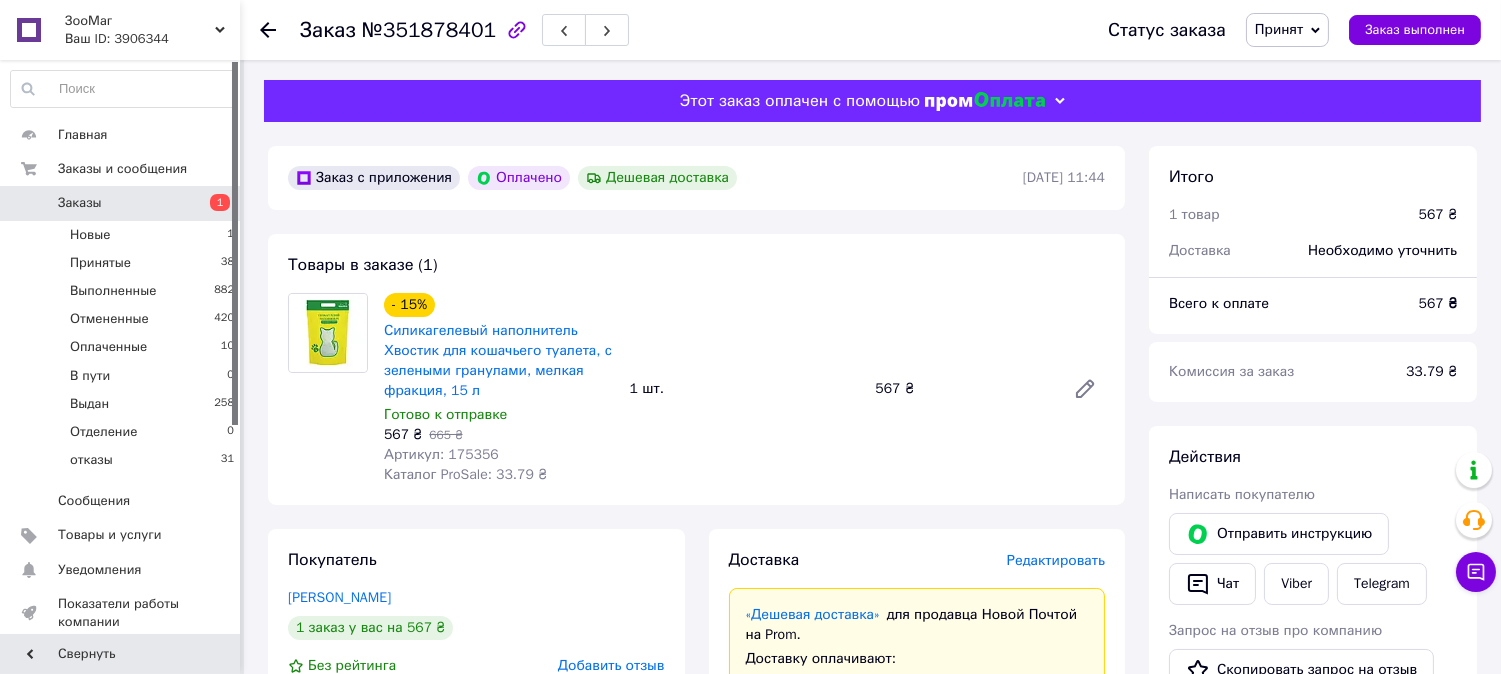 click 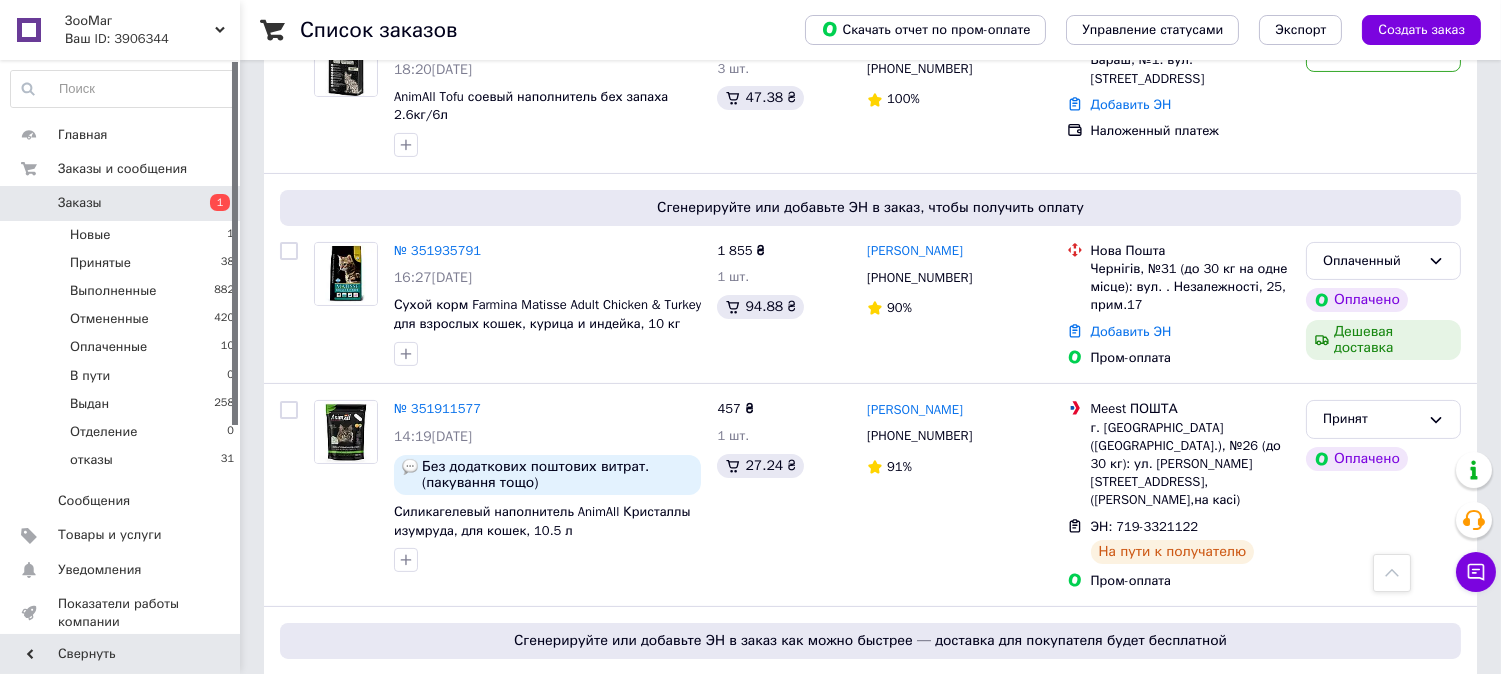 scroll, scrollTop: 647, scrollLeft: 0, axis: vertical 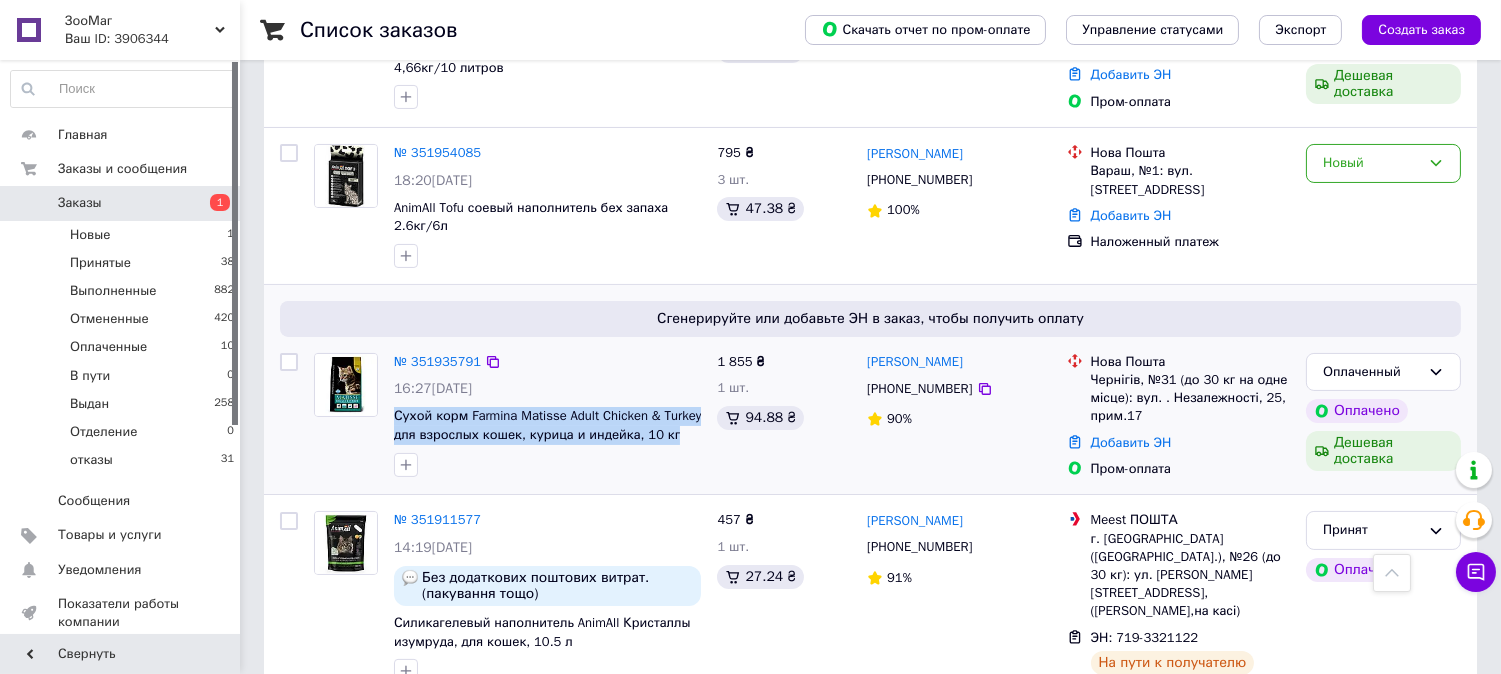 drag, startPoint x: 676, startPoint y: 423, endPoint x: 392, endPoint y: 403, distance: 284.70337 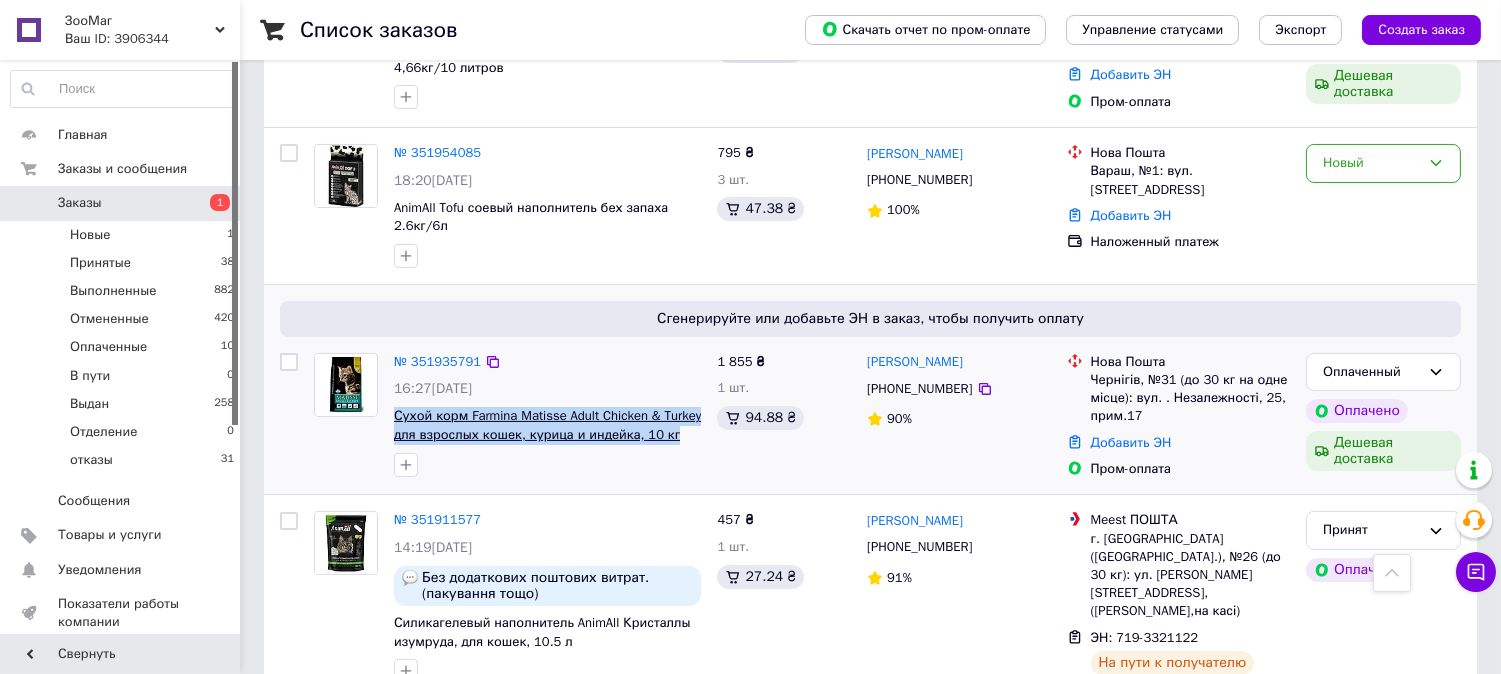 copy on "Сухой корм Farmina Matisse Adult Chicken & Turkey для взрослых кошек, курица и индейка, 10 кг" 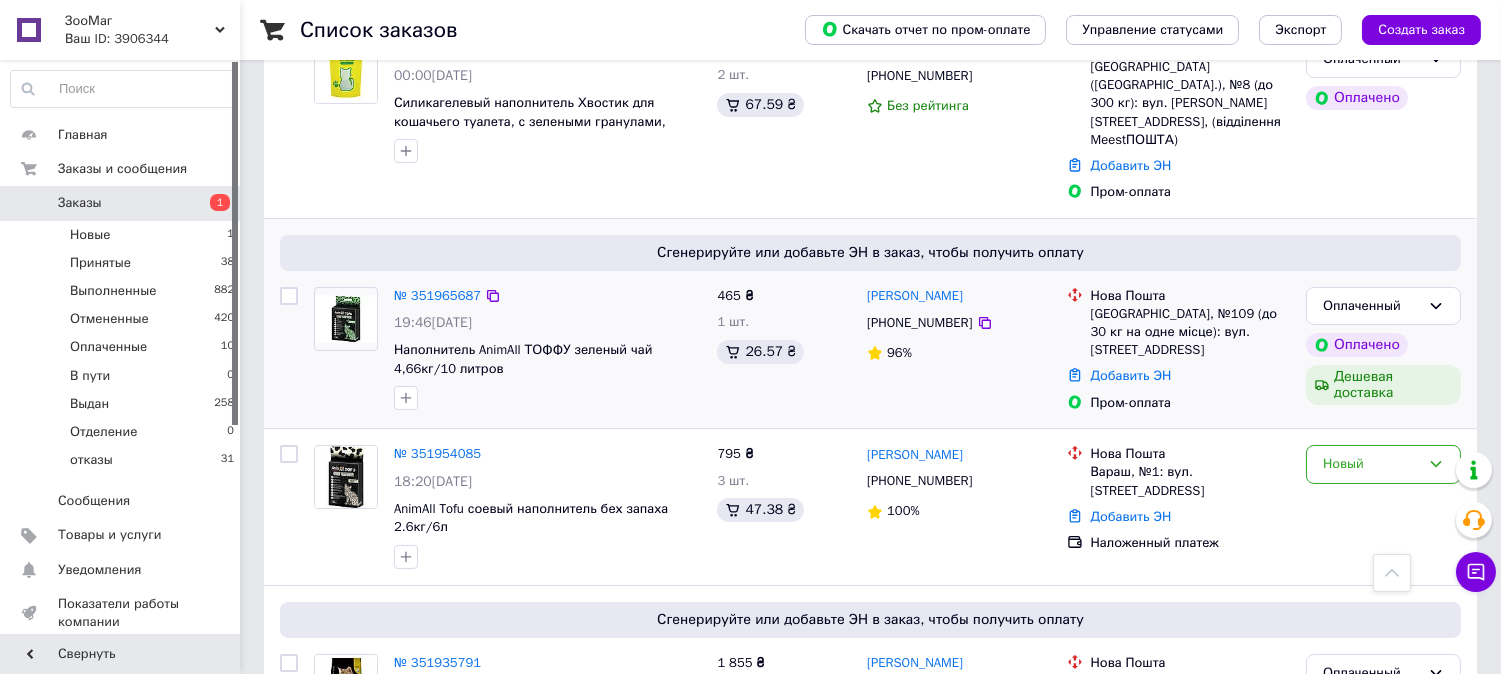 scroll, scrollTop: 314, scrollLeft: 0, axis: vertical 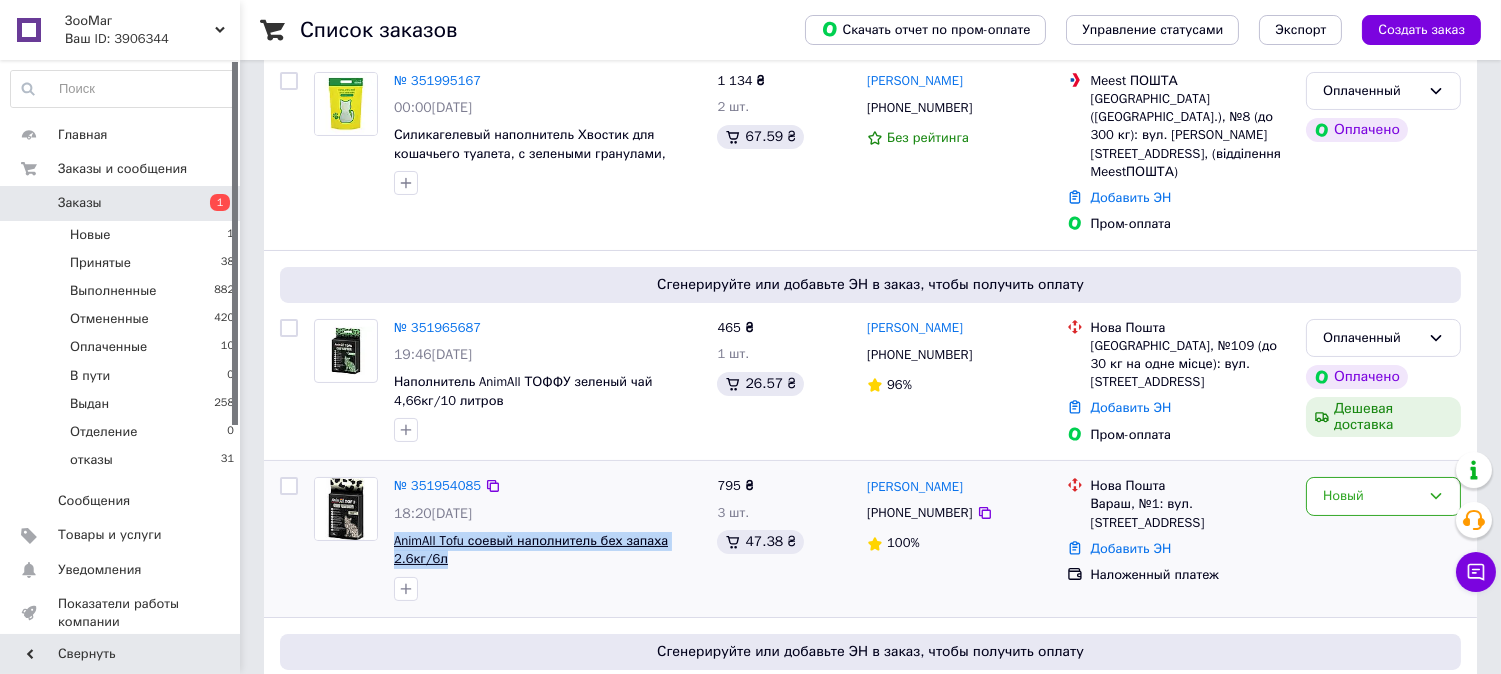drag, startPoint x: 480, startPoint y: 545, endPoint x: 395, endPoint y: 526, distance: 87.09765 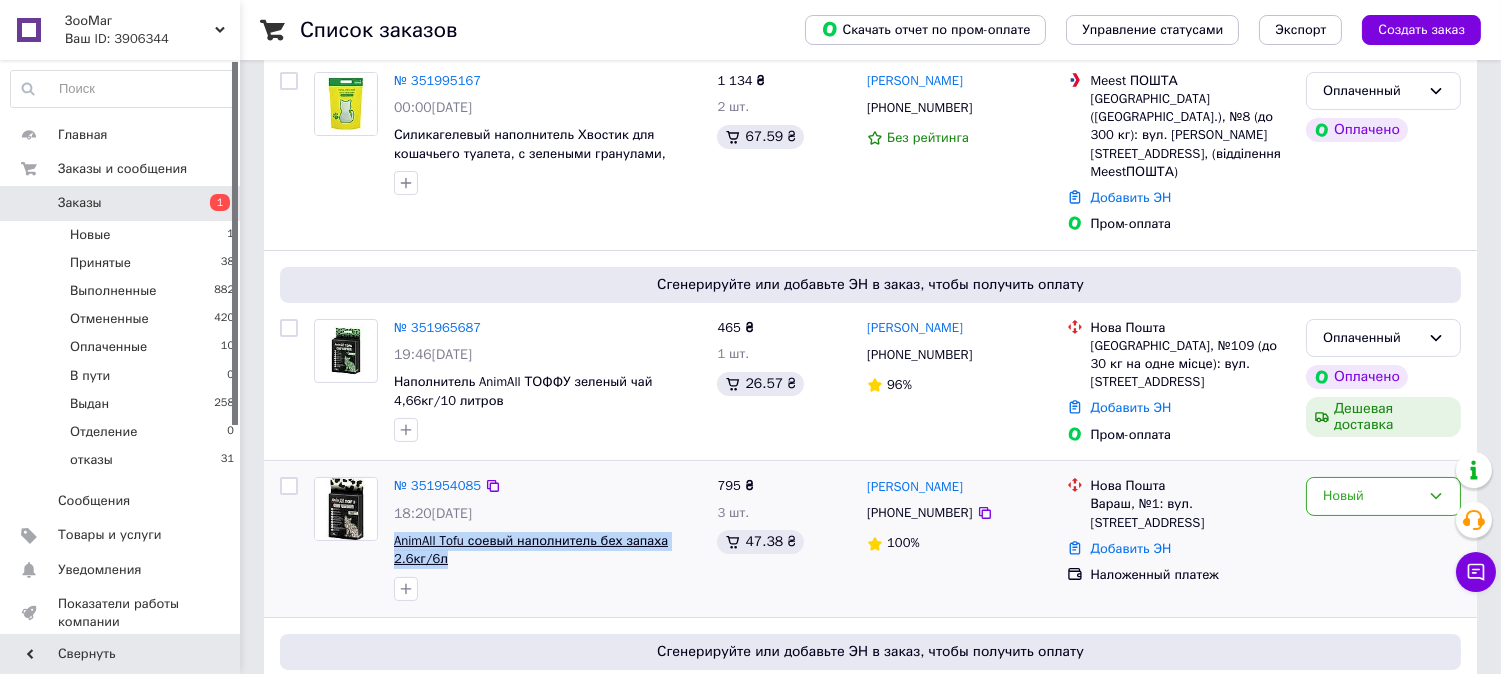 copy on "AnimAll Tofu соевый наполнитель бех запаха  2.6кг/6л" 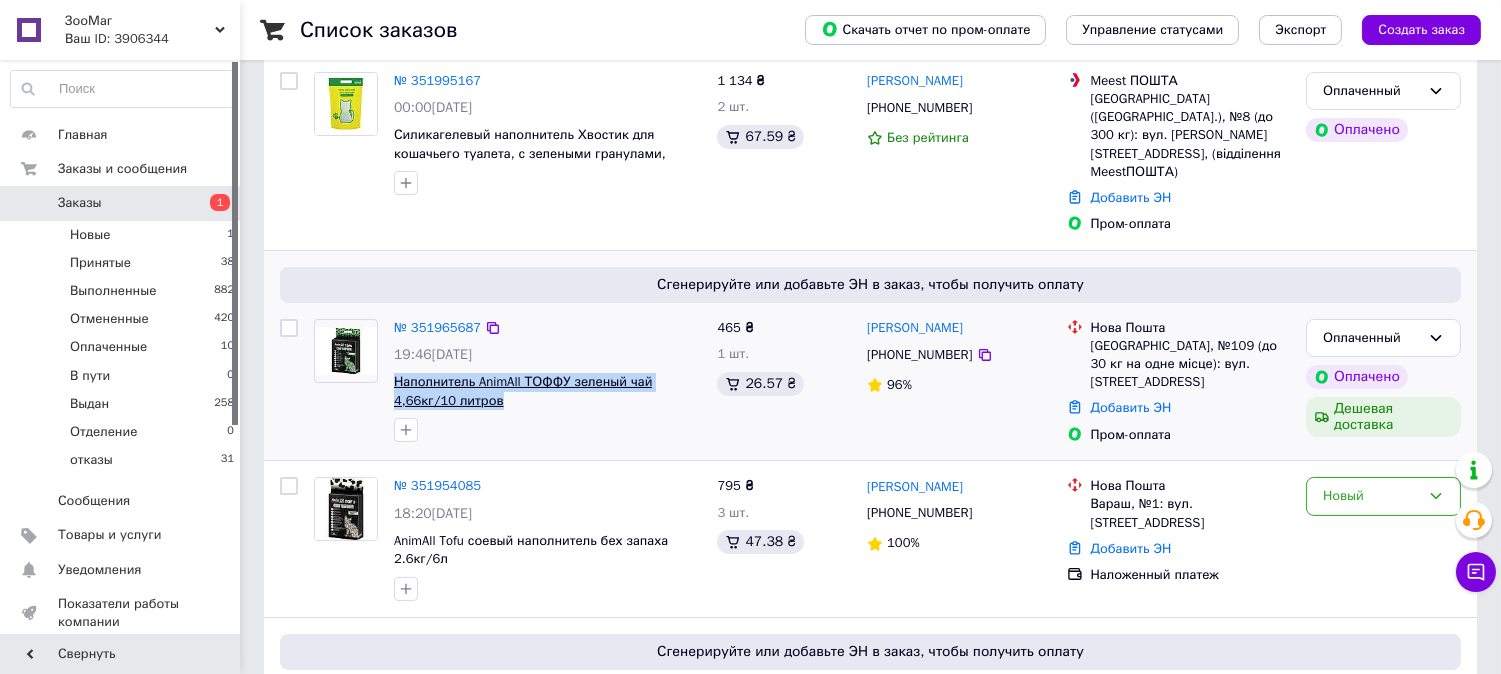 drag, startPoint x: 504, startPoint y: 383, endPoint x: 398, endPoint y: 356, distance: 109.38464 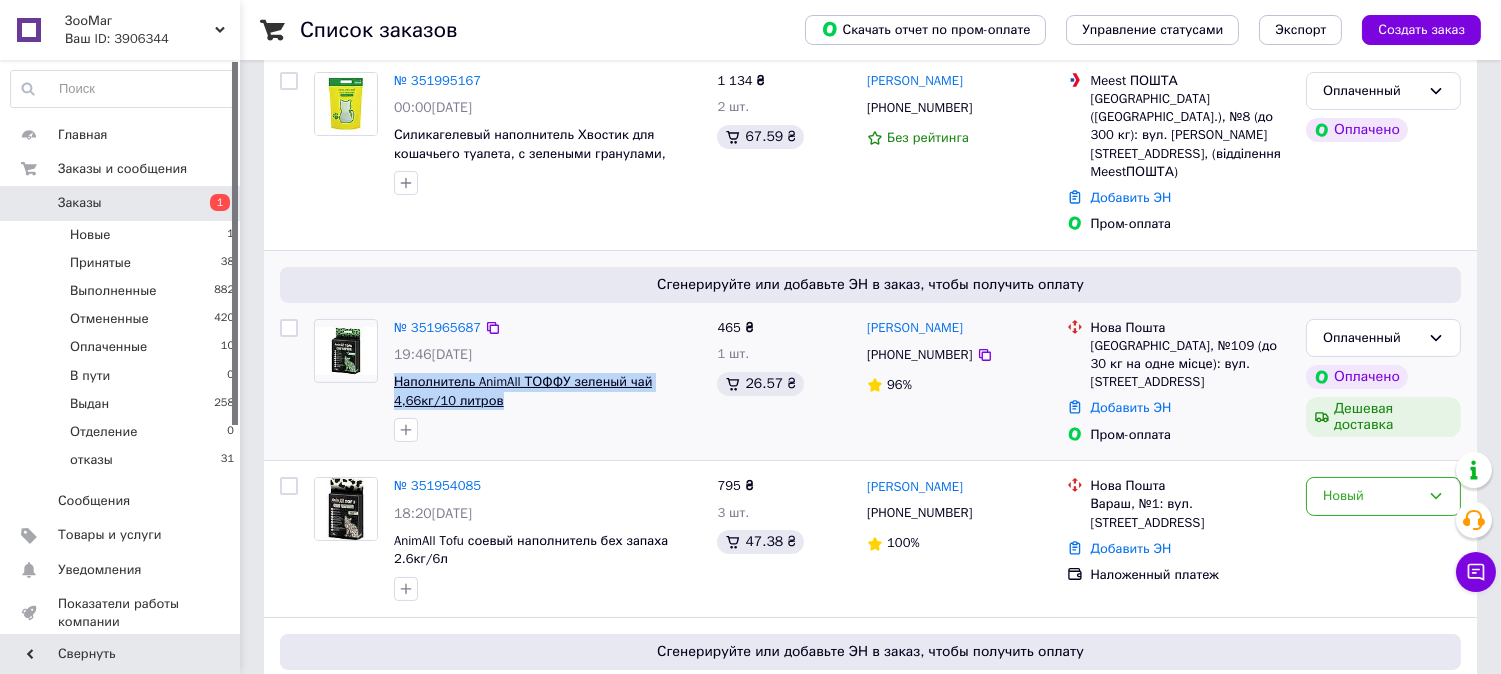 copy on "Наполнитель AnimAll ТОФФУ зеленый чай 4,66кг/10 литров" 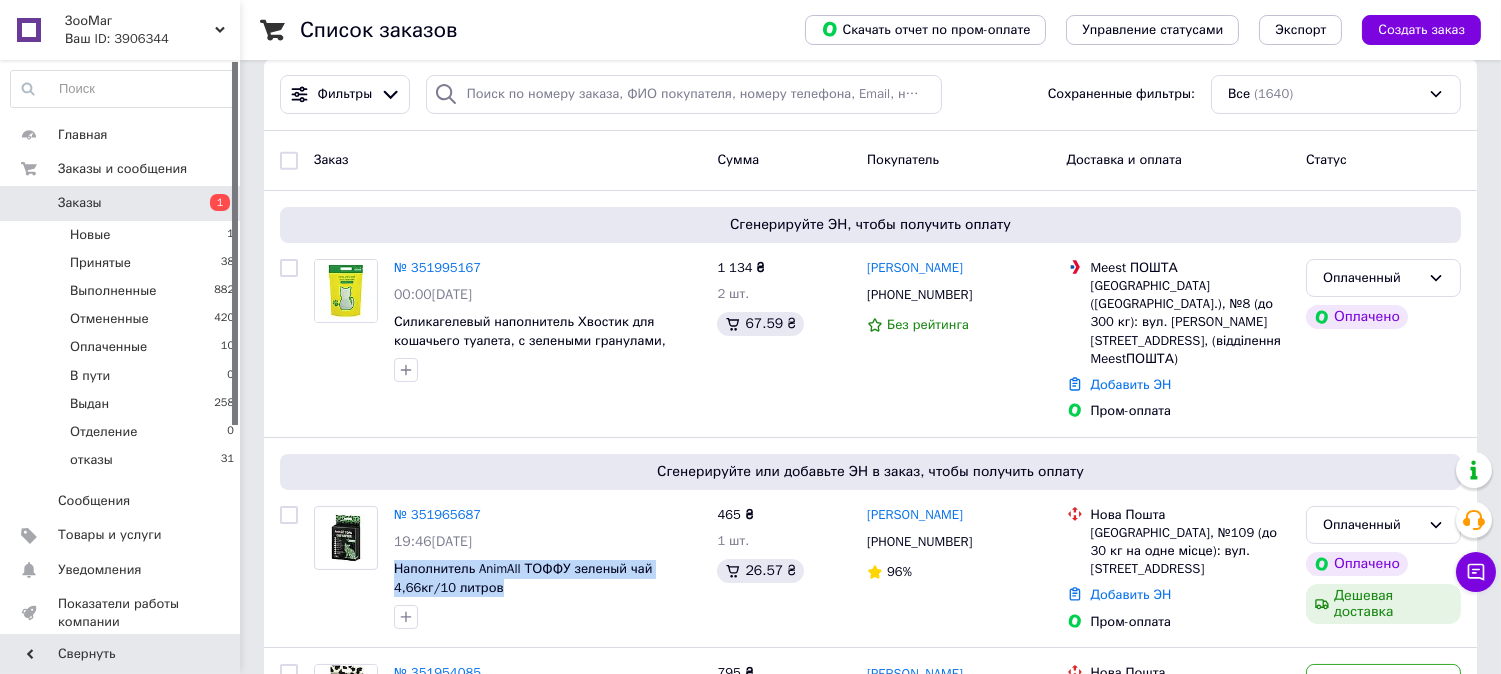 scroll, scrollTop: 666, scrollLeft: 0, axis: vertical 